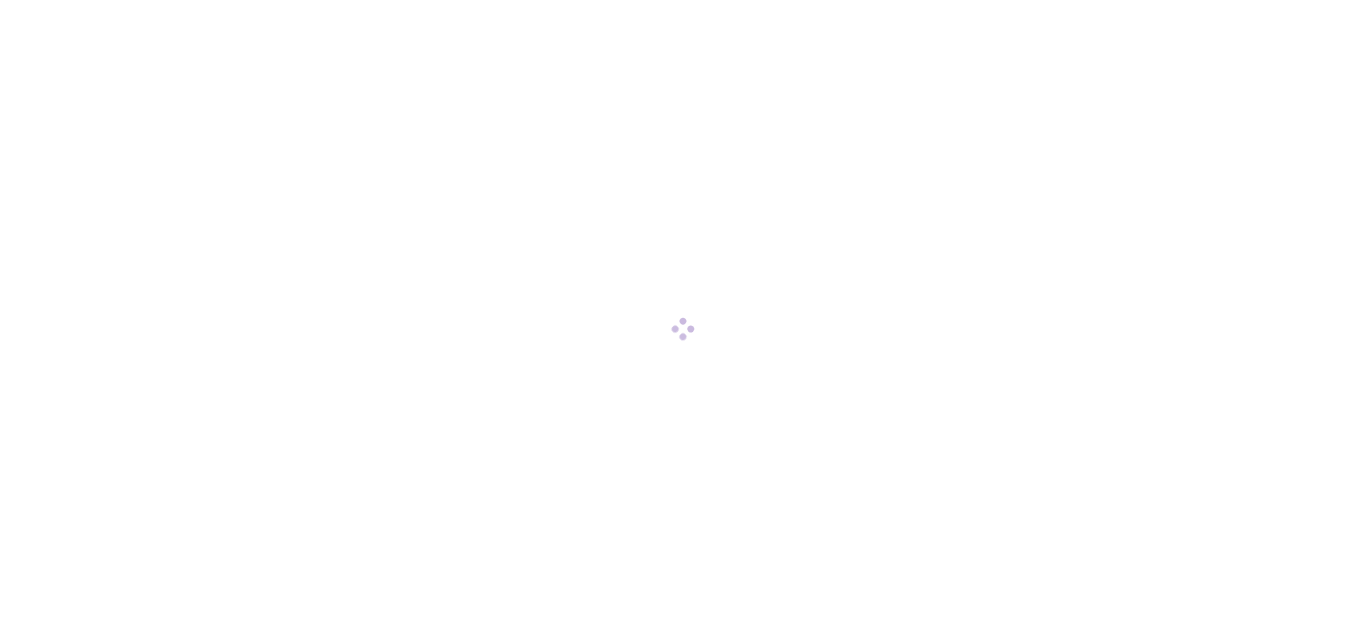 scroll, scrollTop: 0, scrollLeft: 0, axis: both 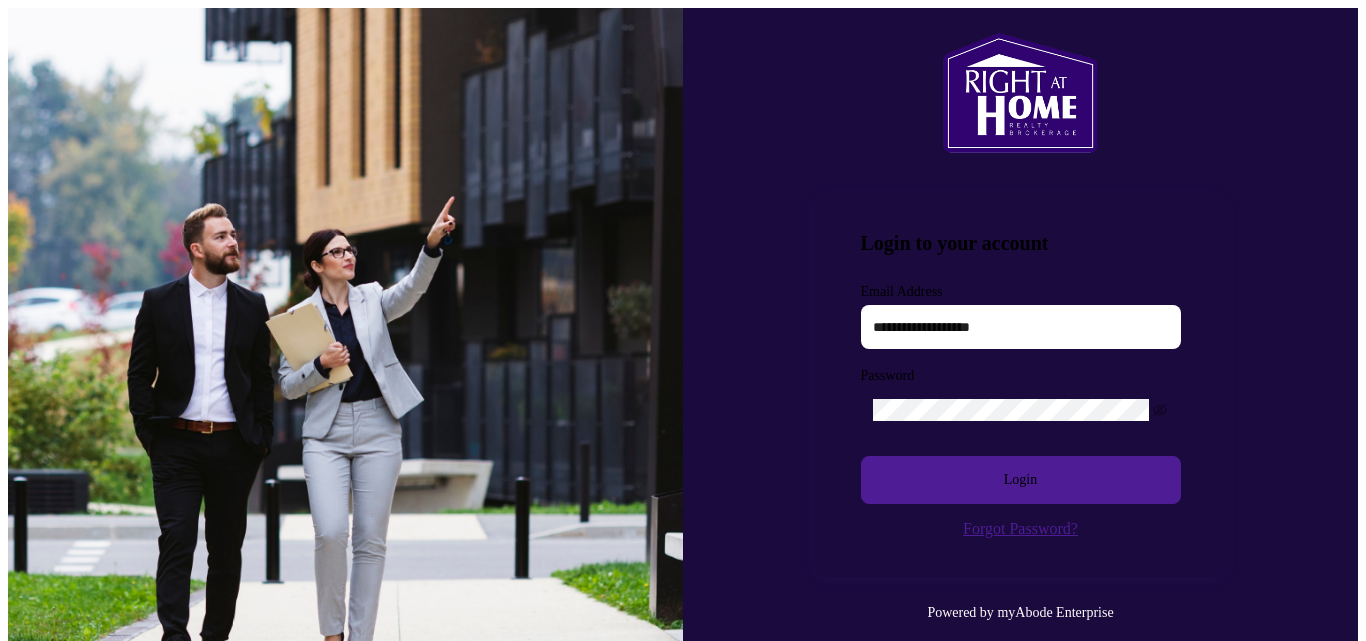 click at bounding box center [1021, 327] 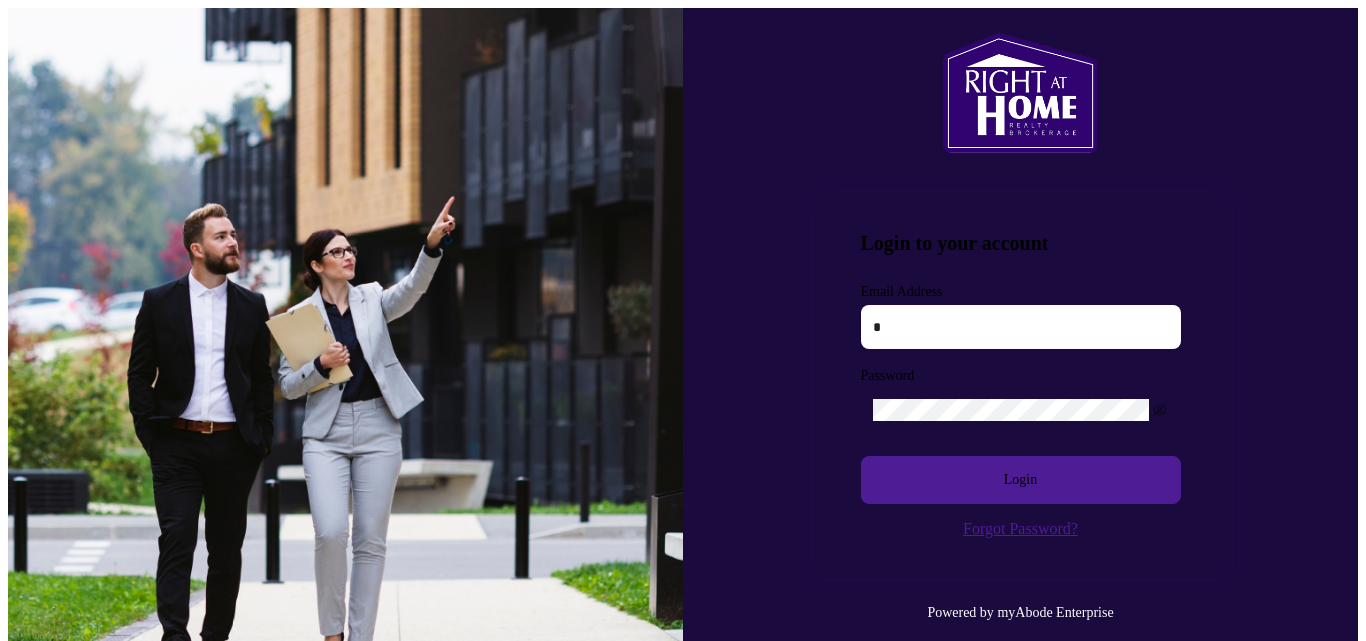 type on "**********" 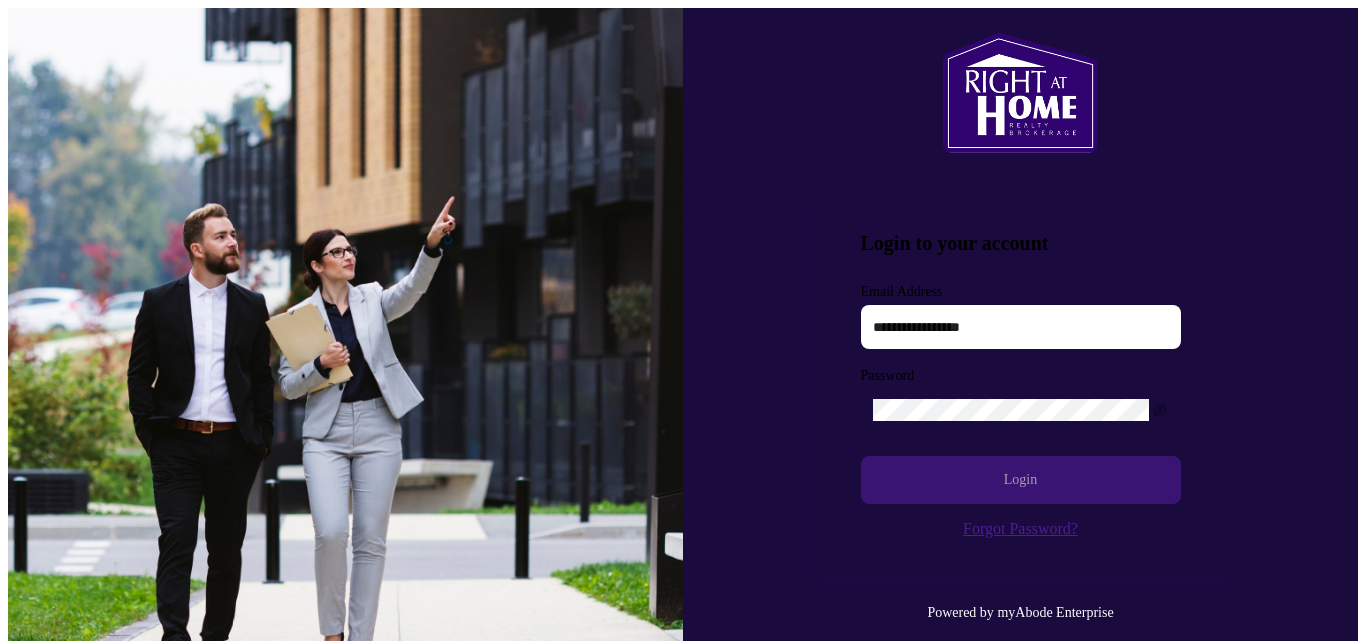 click on "Login" at bounding box center (1020, 480) 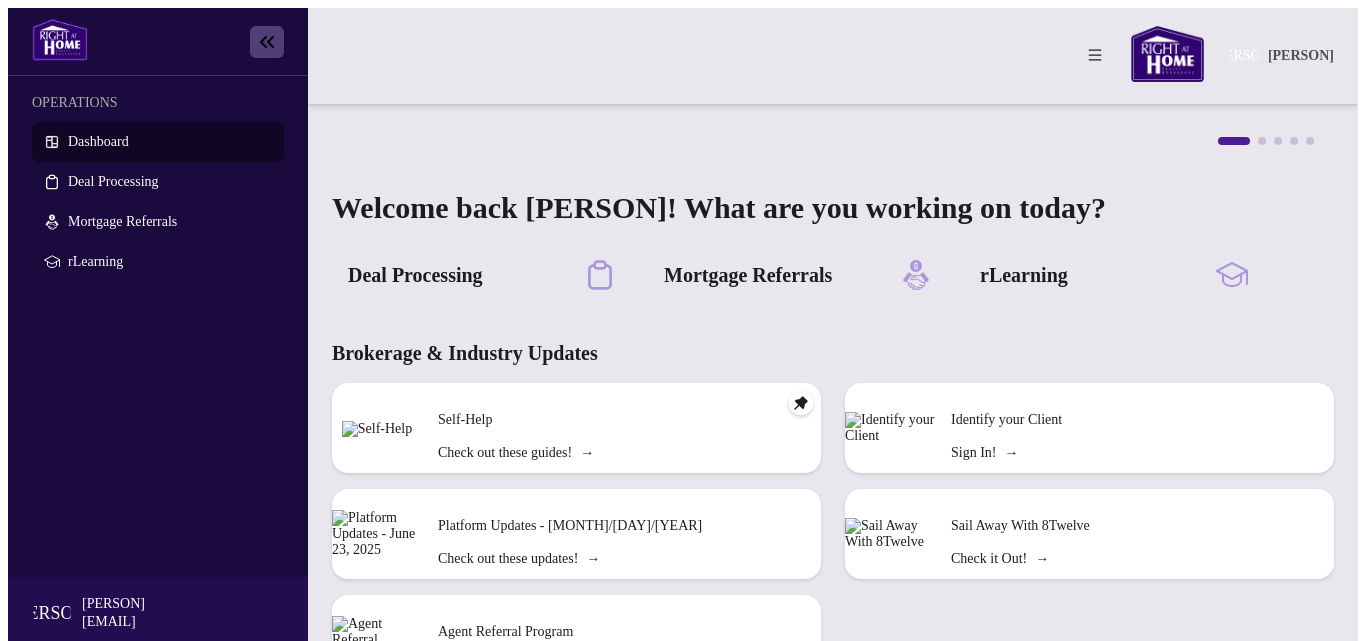 scroll, scrollTop: 248, scrollLeft: 0, axis: vertical 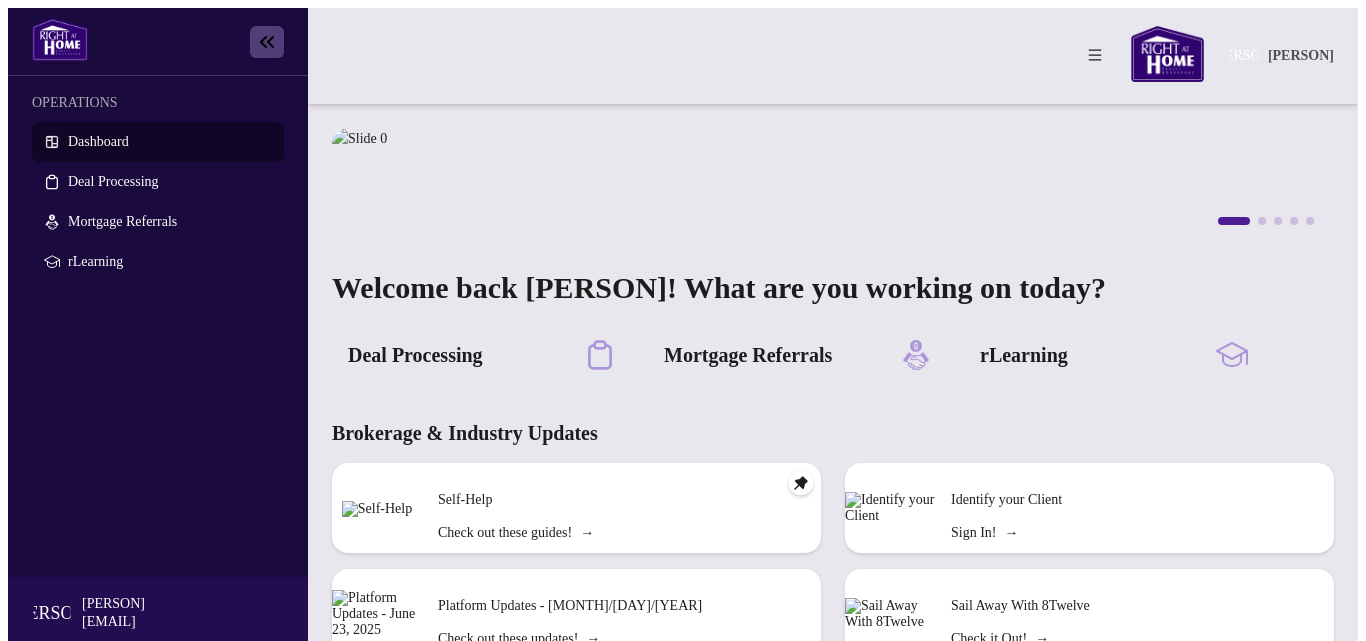 click on "Dashboard" at bounding box center [98, 141] 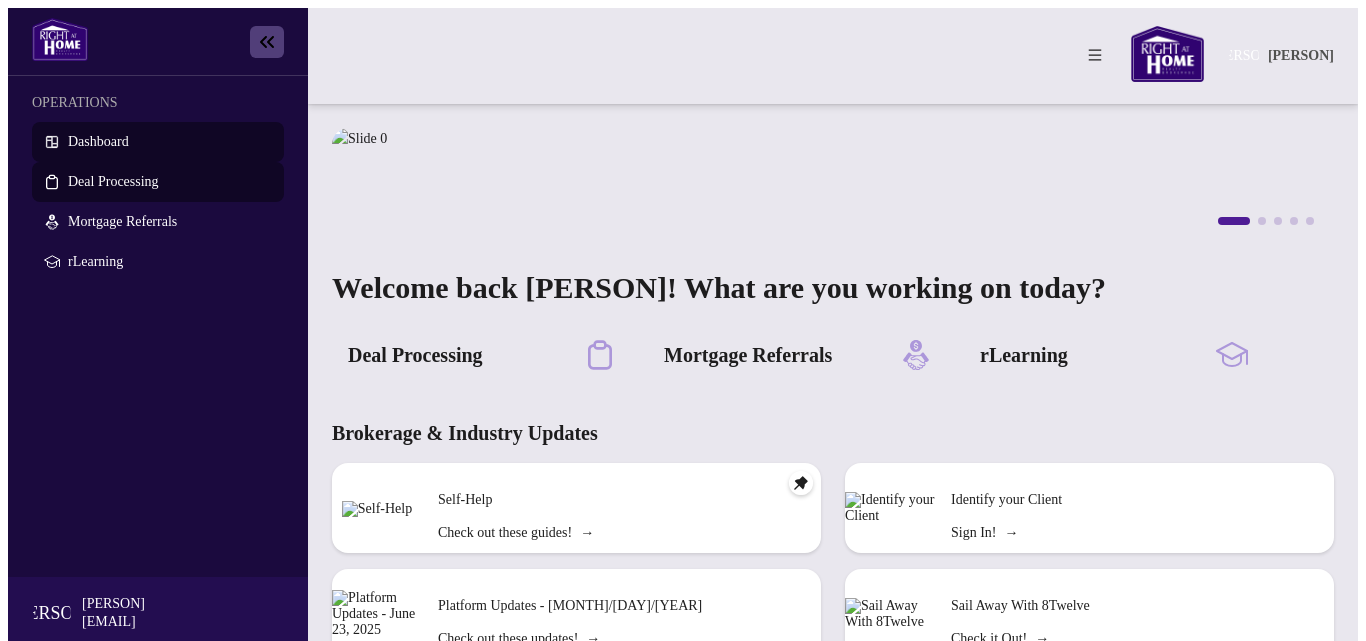 click on "Deal Processing" at bounding box center [113, 181] 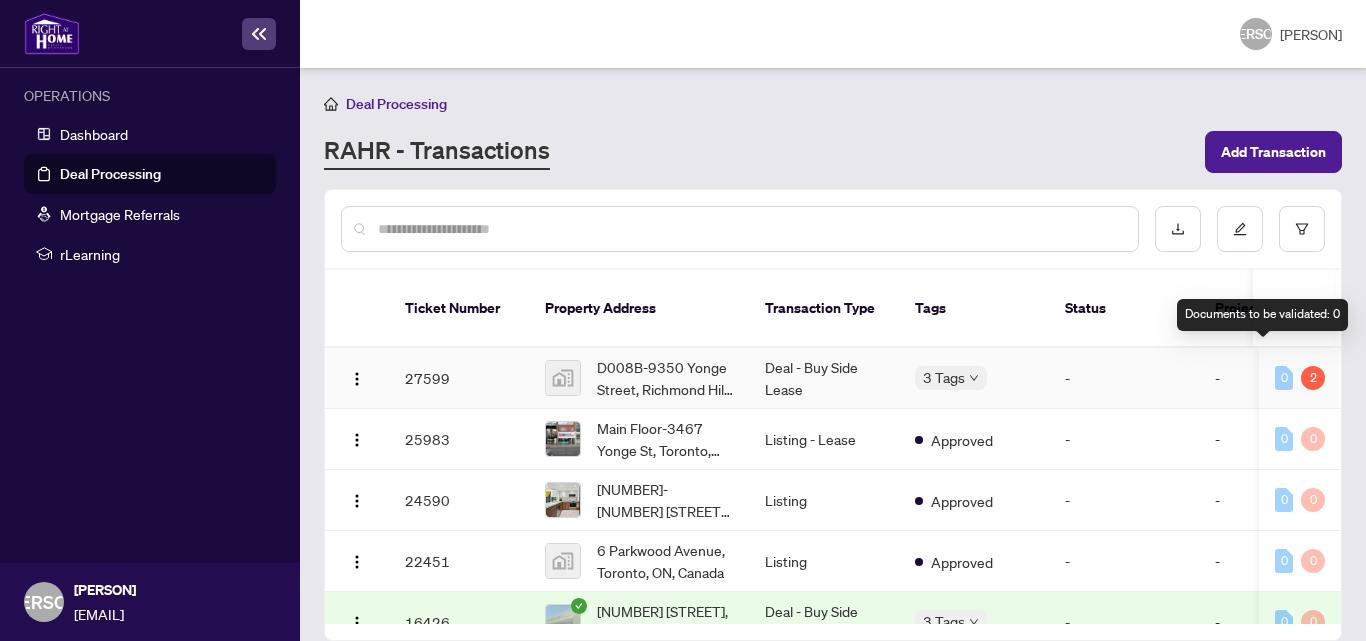 click on "0" at bounding box center (1284, 378) 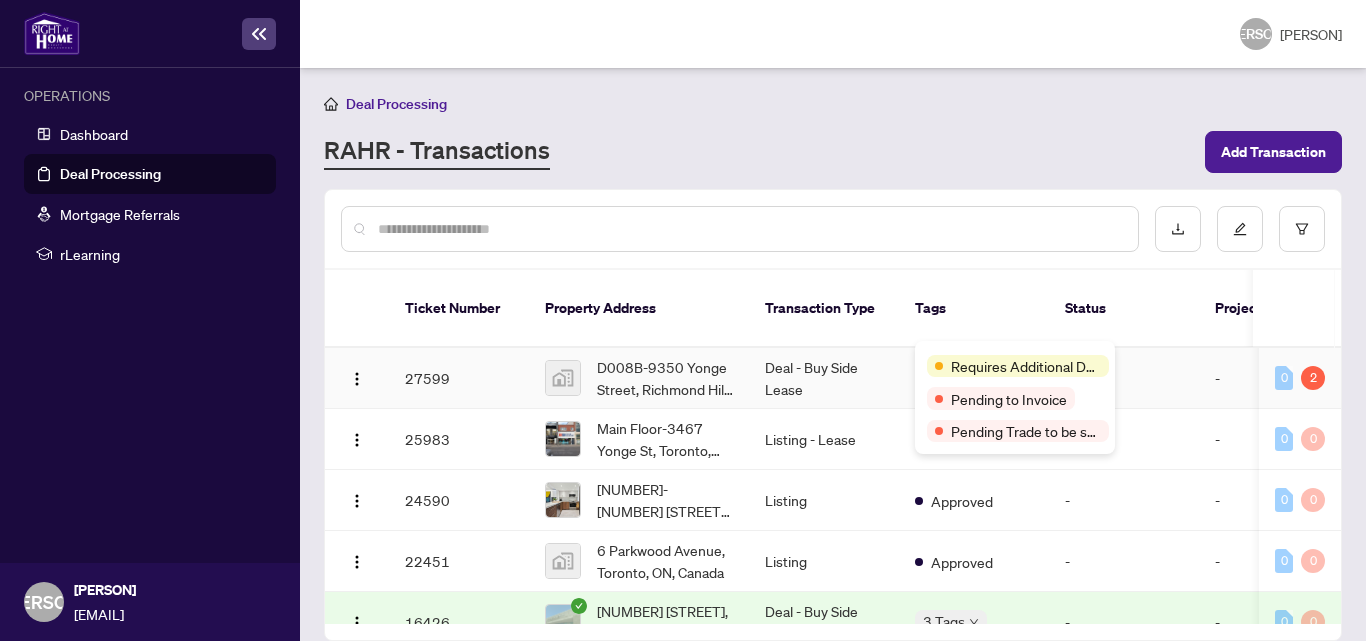 click on "Requires Additional Docs Pending to Invoice Pending Trade to be sent" at bounding box center (1015, 397) 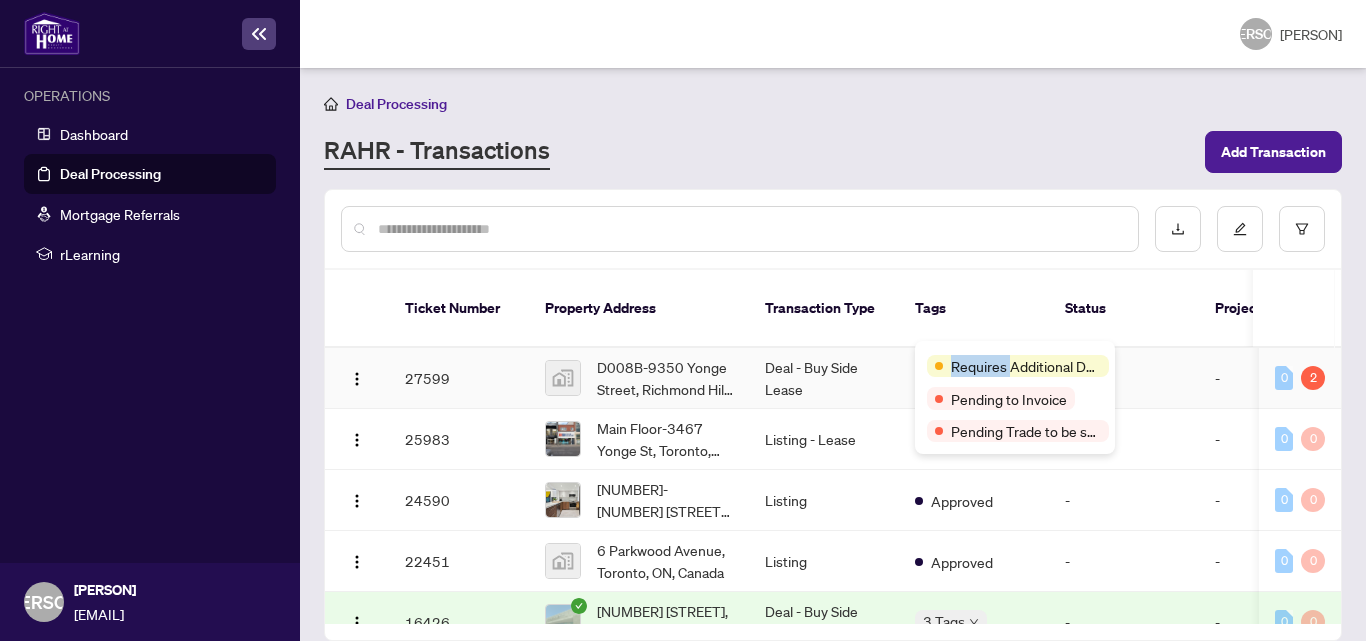click on "Requires Additional Docs Pending to Invoice Pending Trade to be sent" at bounding box center [1015, 397] 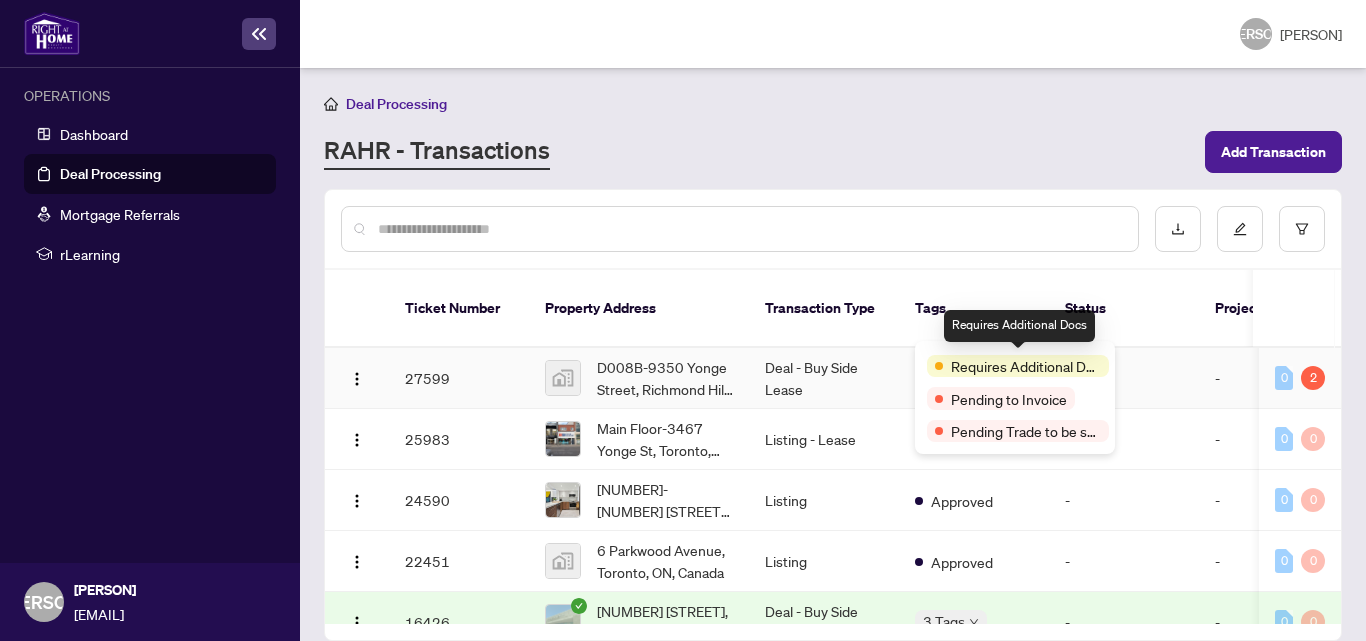 click on "Requires Additional Docs" at bounding box center (1018, 366) 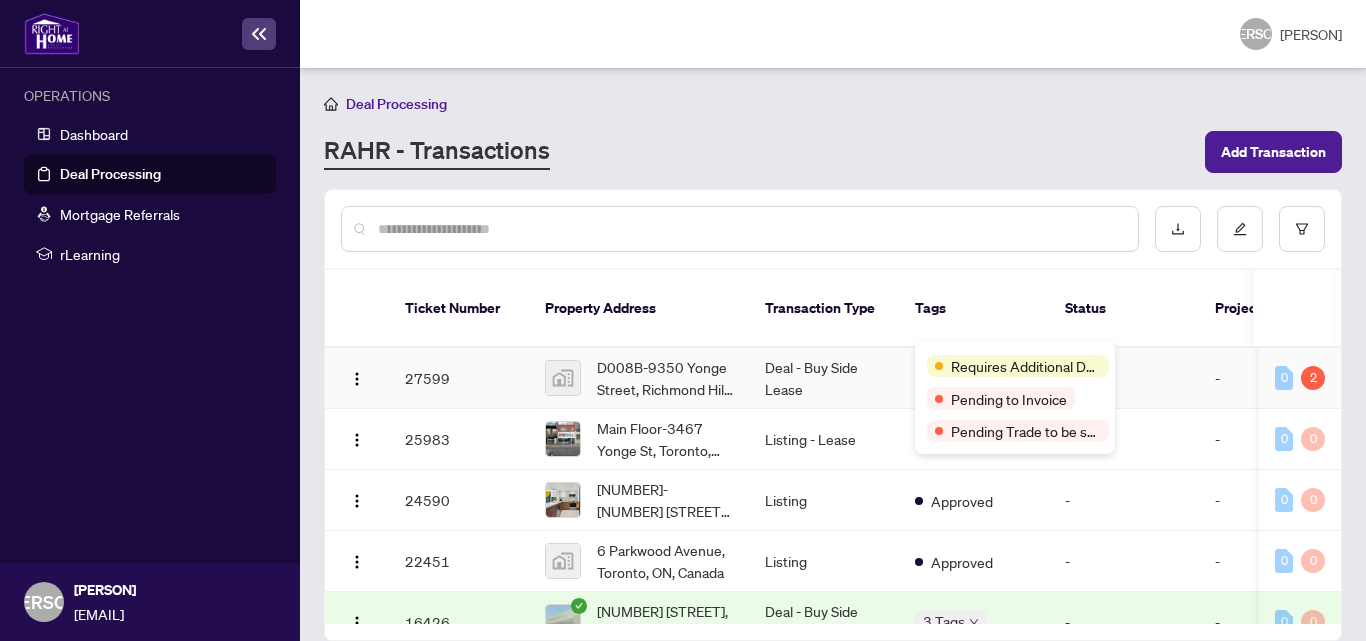 click on "Requires Additional Docs Pending to Invoice Pending Trade to be sent" at bounding box center (1015, 397) 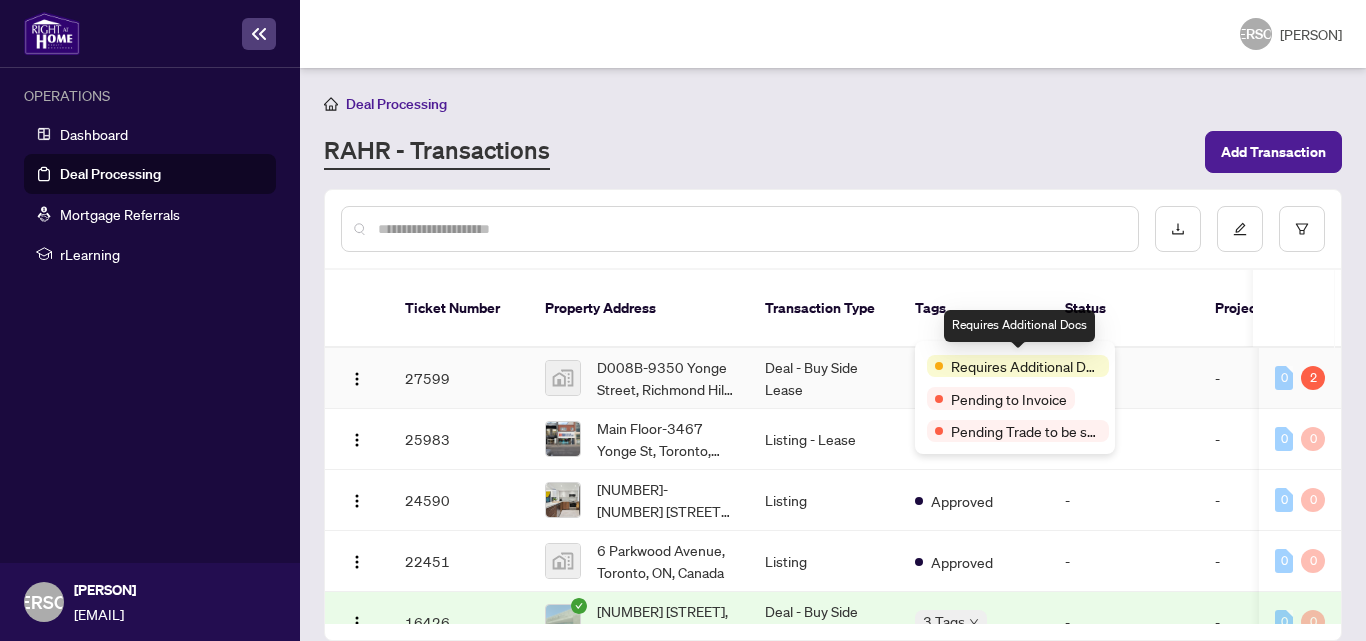 click on "Requires Additional Docs" at bounding box center (1026, 366) 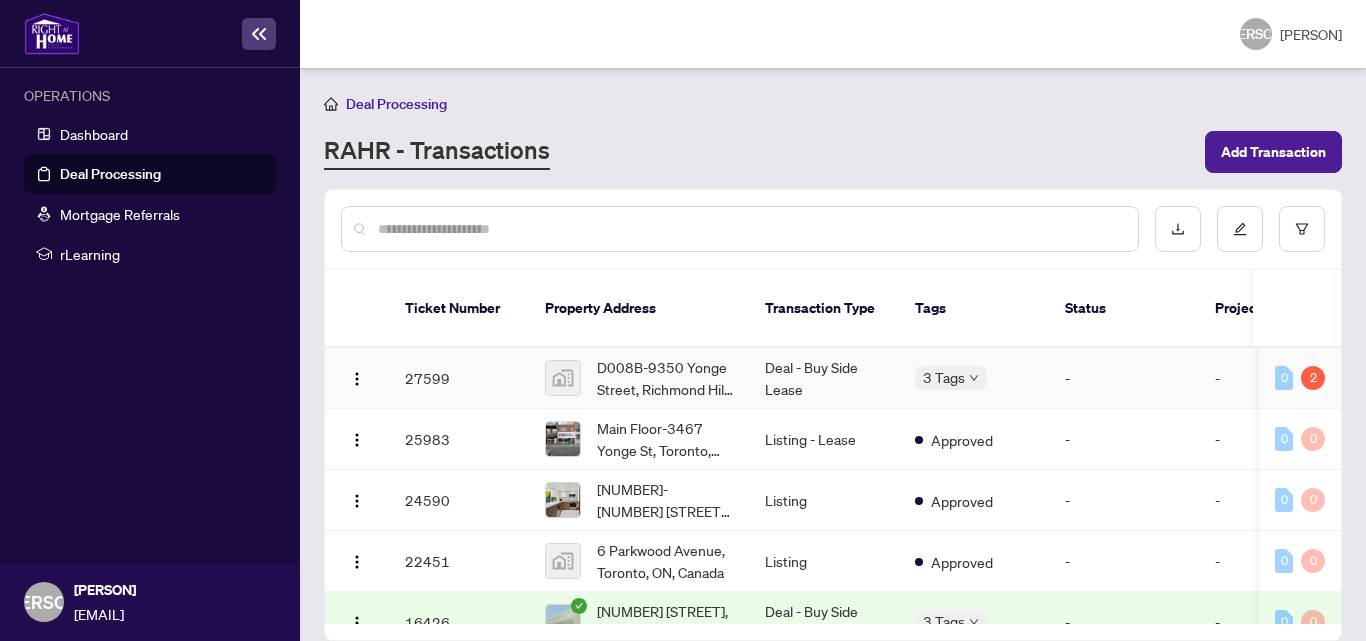 click on "Deal - Buy Side Lease" at bounding box center (824, 378) 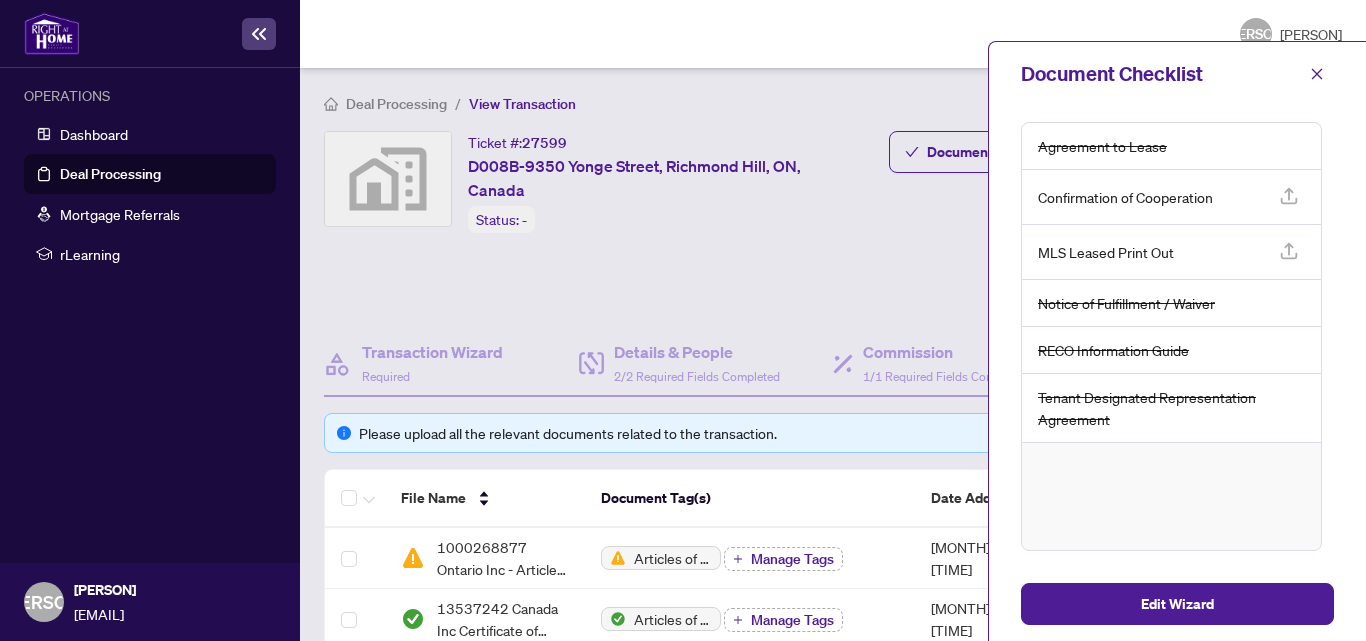 click on "Agreement to Lease Confirmation of Cooperation MLS Leased Print Out Notice of Fulfillment / Waiver RECO Information Guide Tenant Designated Representation Agreement" at bounding box center (1177, 336) 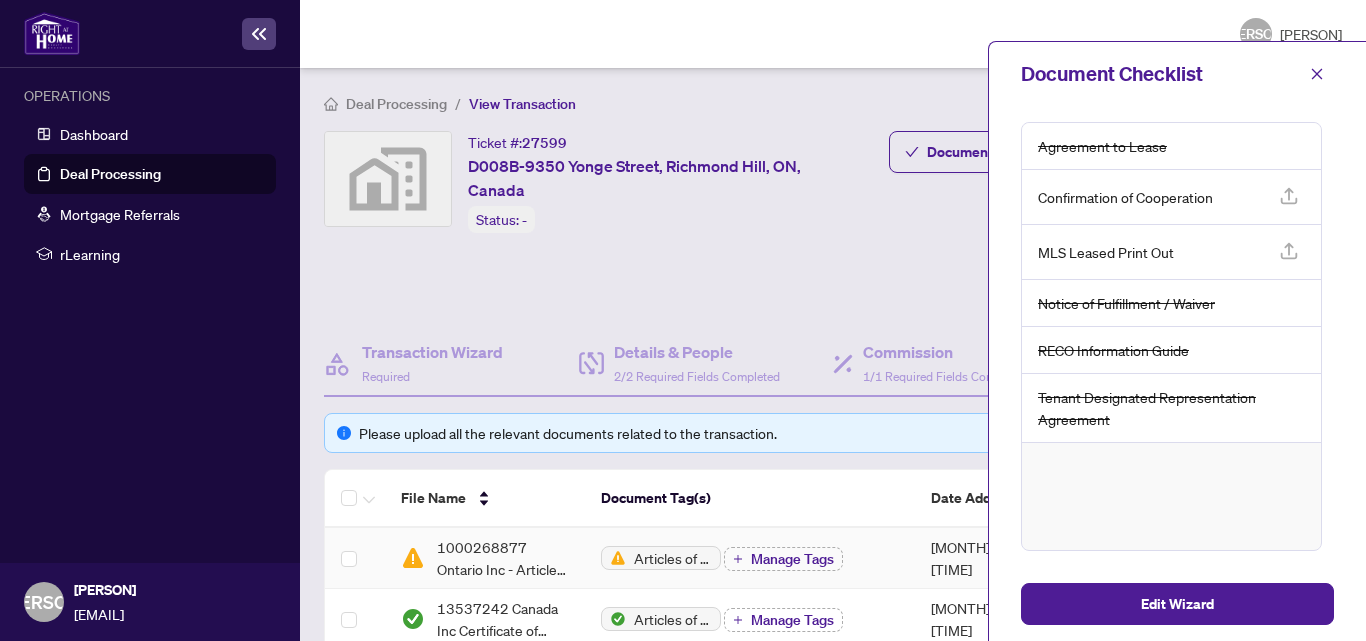 click at bounding box center (355, 558) 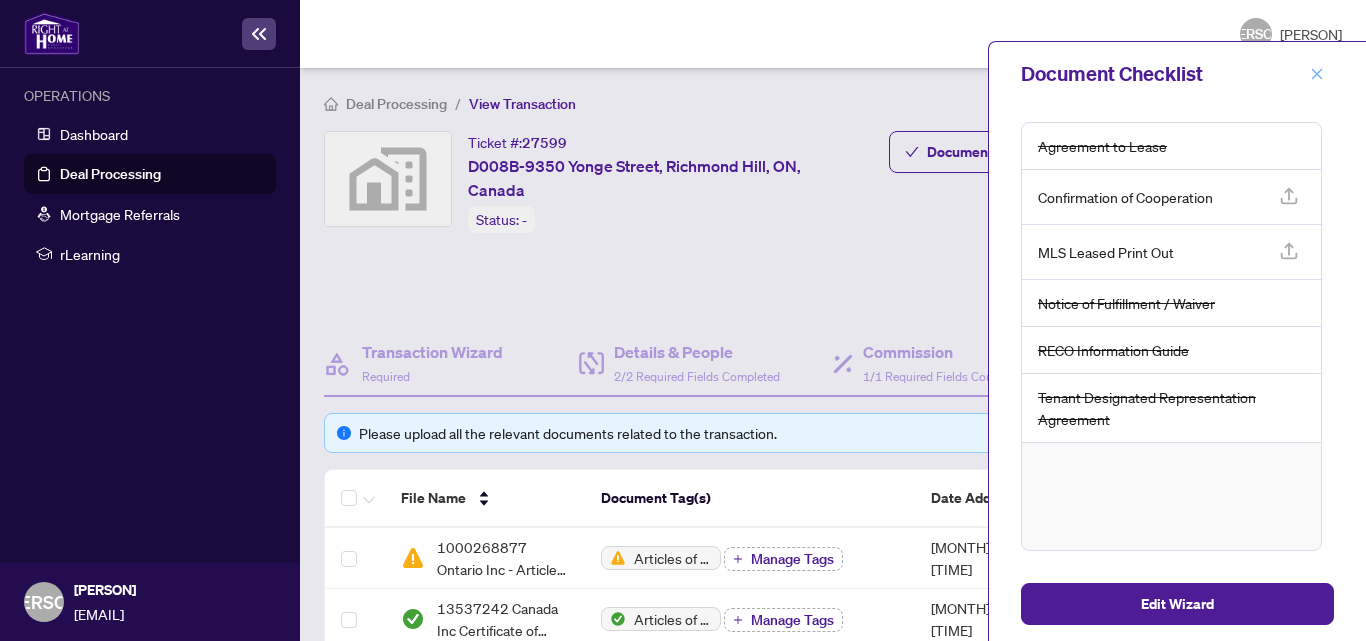 click at bounding box center [1317, 74] 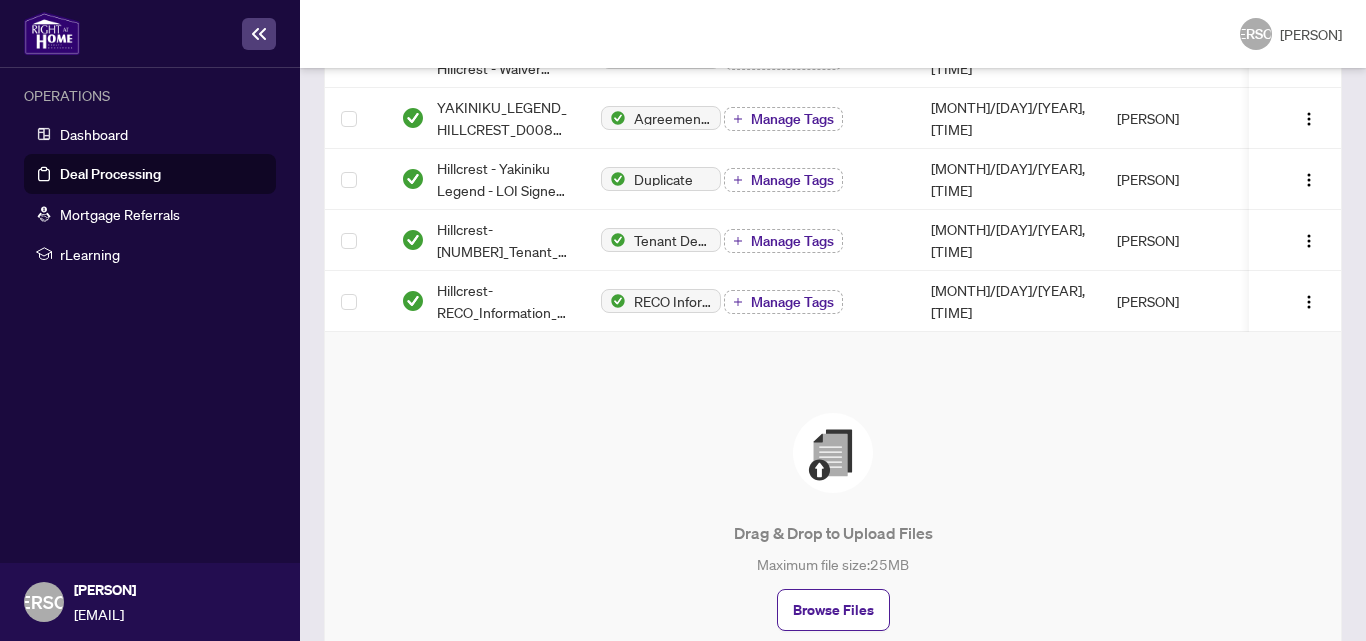 scroll, scrollTop: 785, scrollLeft: 0, axis: vertical 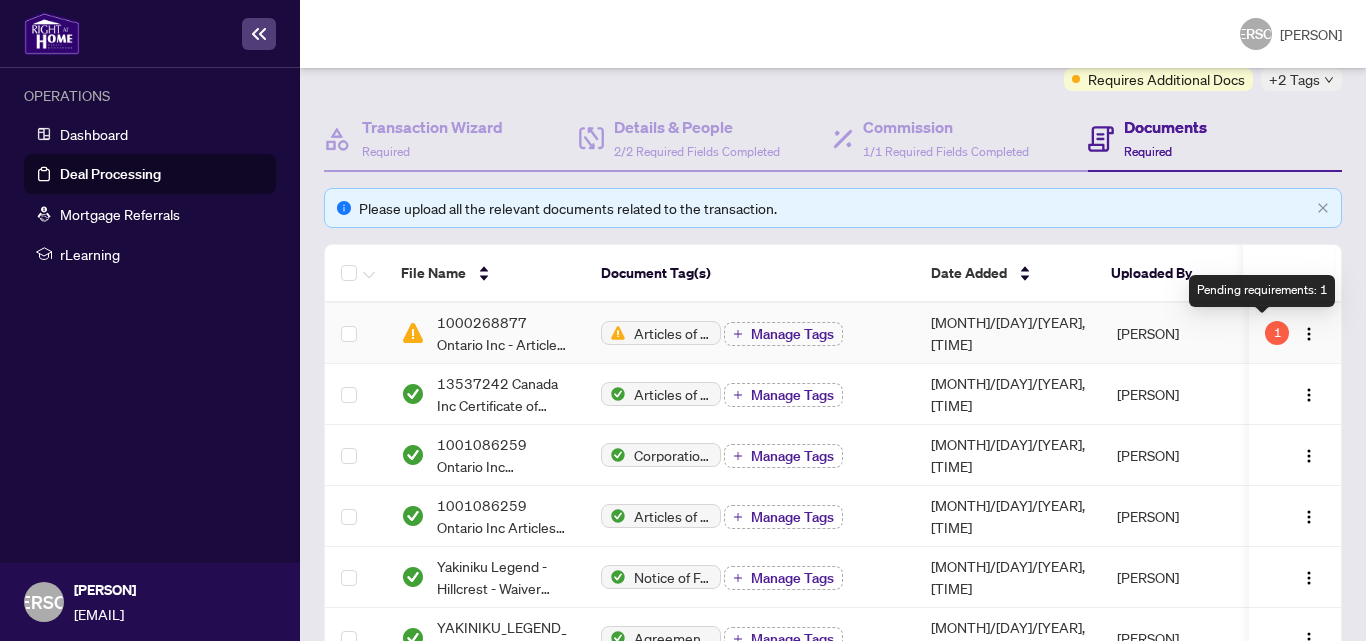 click on "1" at bounding box center (1277, 333) 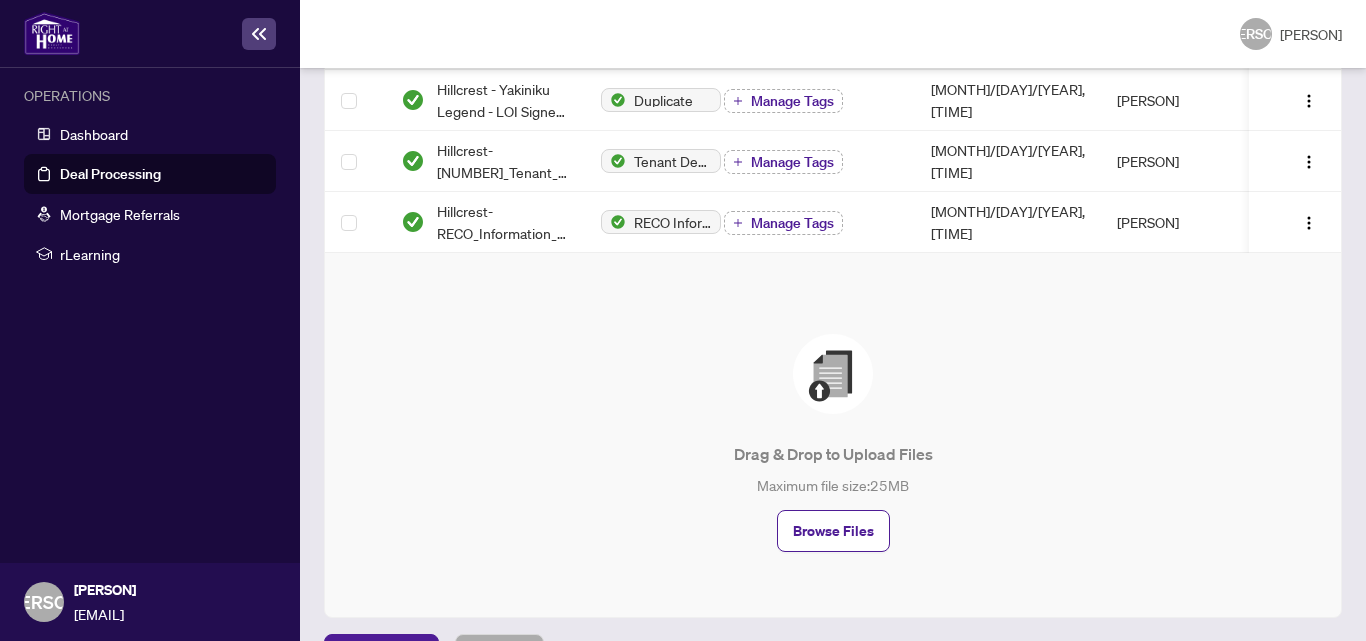scroll, scrollTop: 887, scrollLeft: 0, axis: vertical 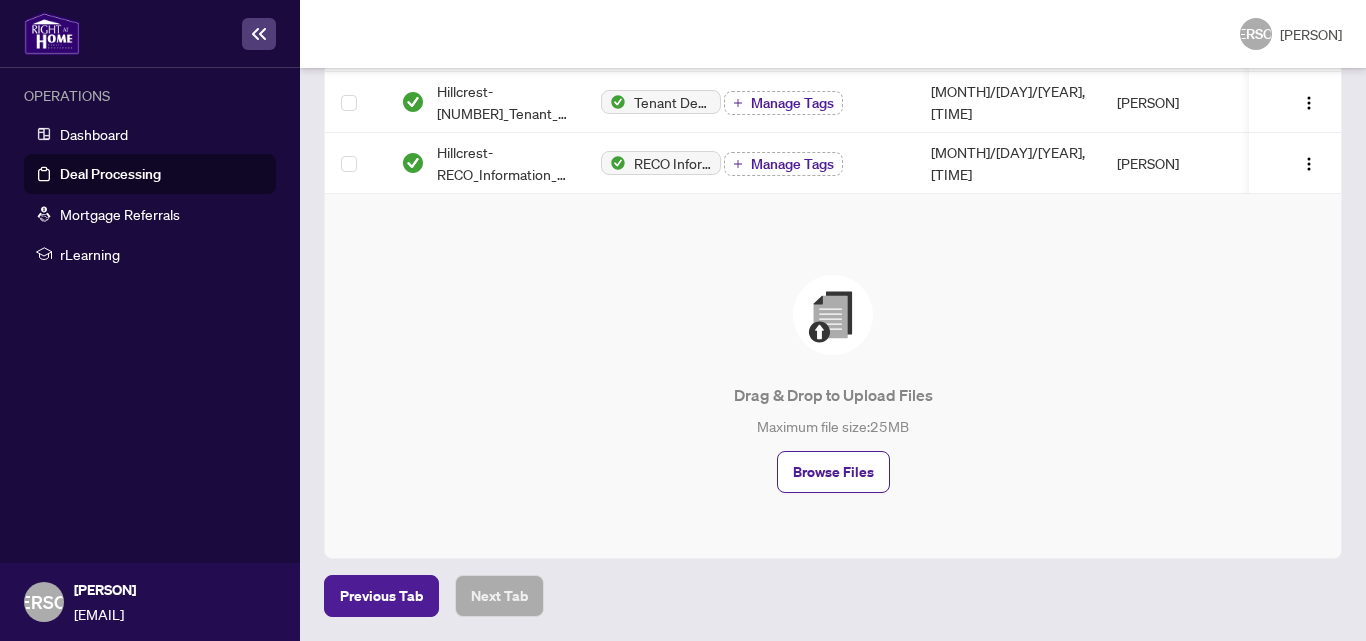 click at bounding box center [833, 315] 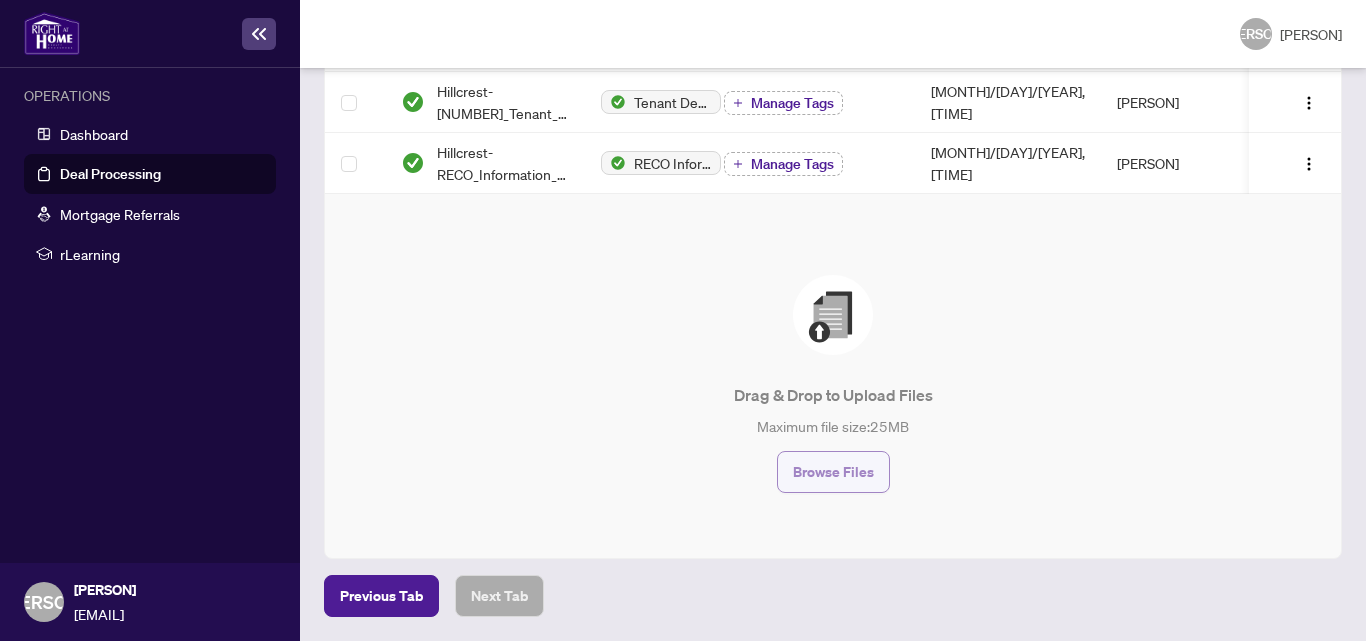 click on "Browse Files" at bounding box center [833, 472] 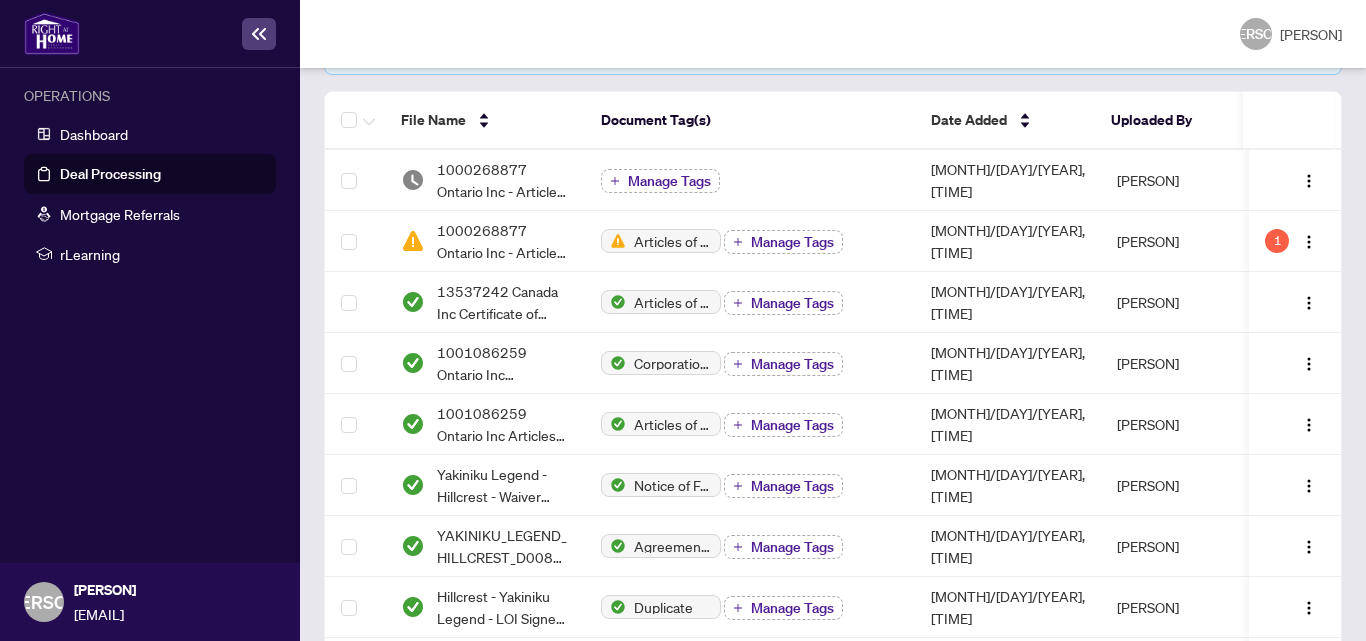 scroll, scrollTop: 367, scrollLeft: 0, axis: vertical 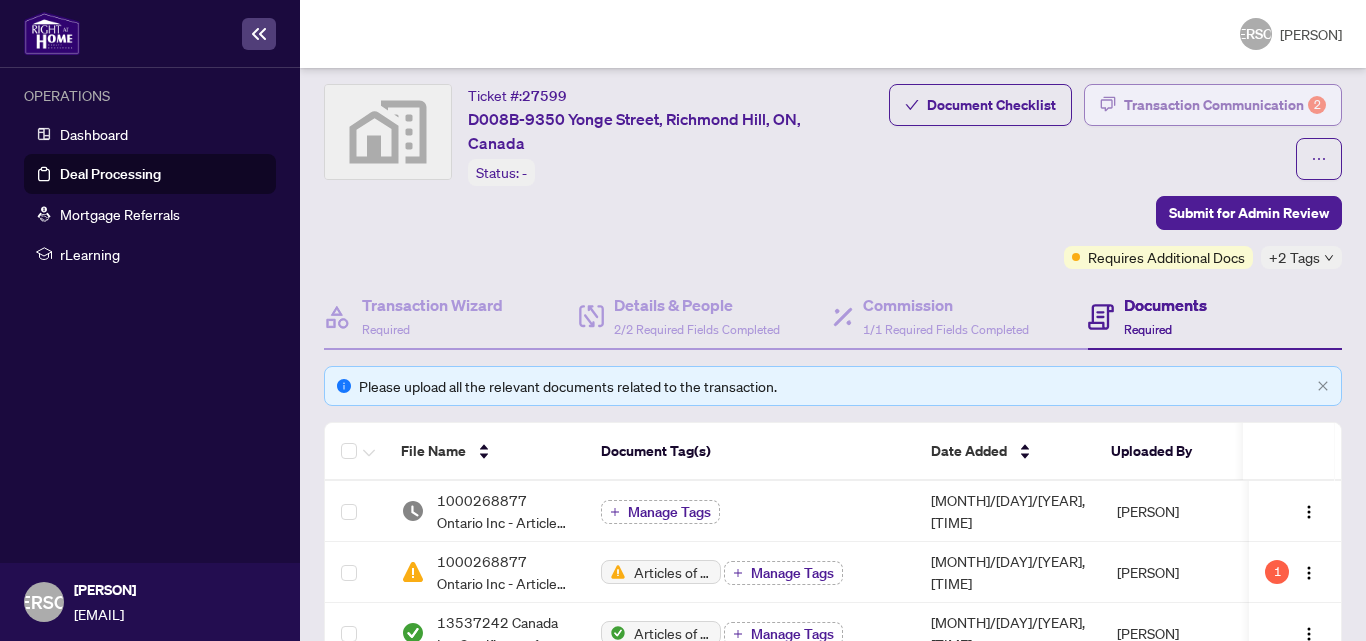 click on "Transaction Communication 2" at bounding box center [1225, 105] 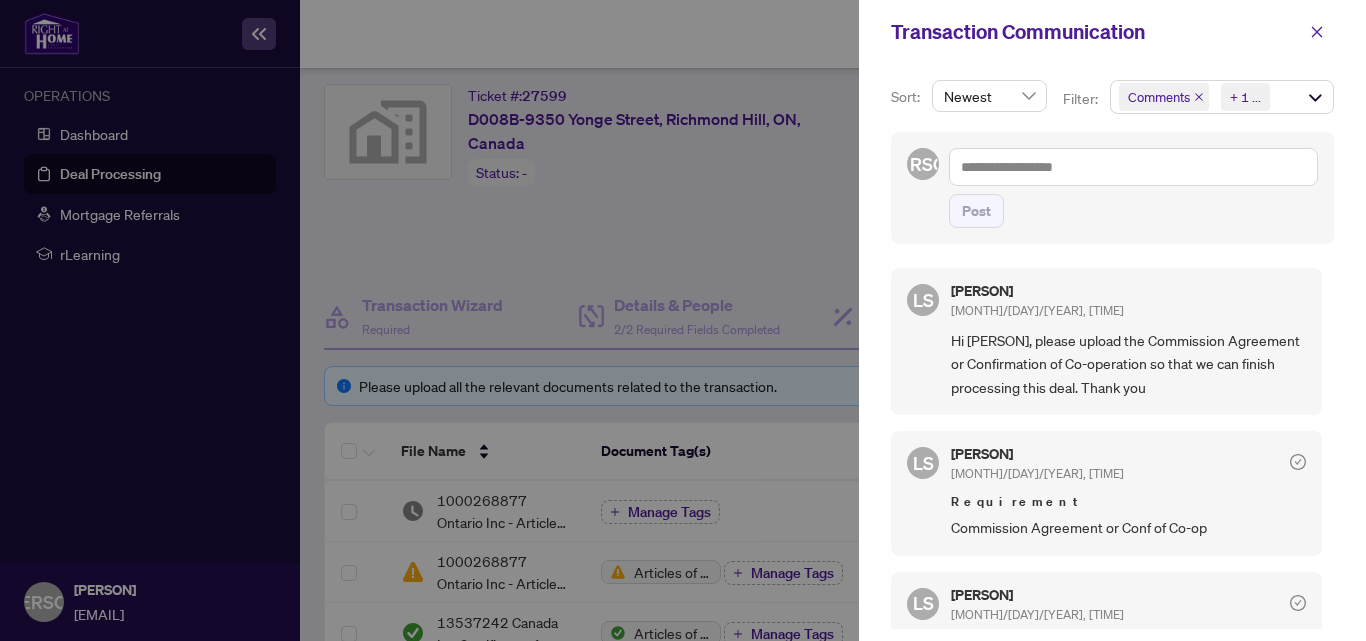 click at bounding box center [683, 320] 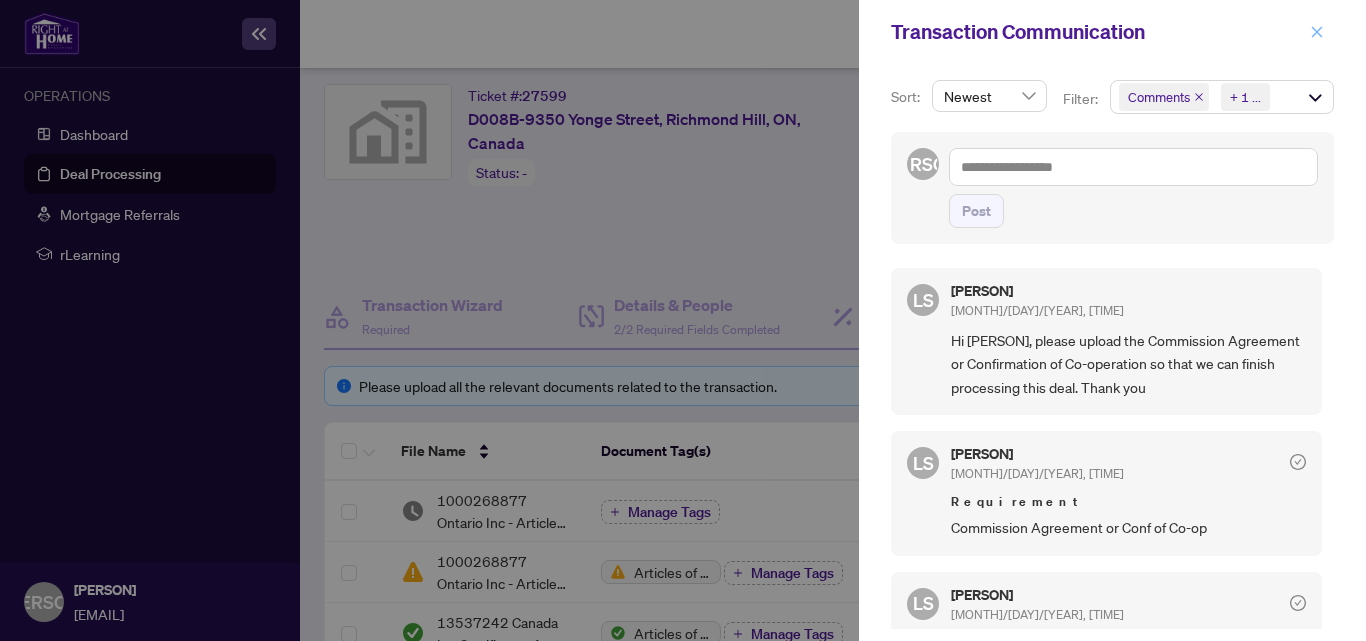 click at bounding box center (1317, 32) 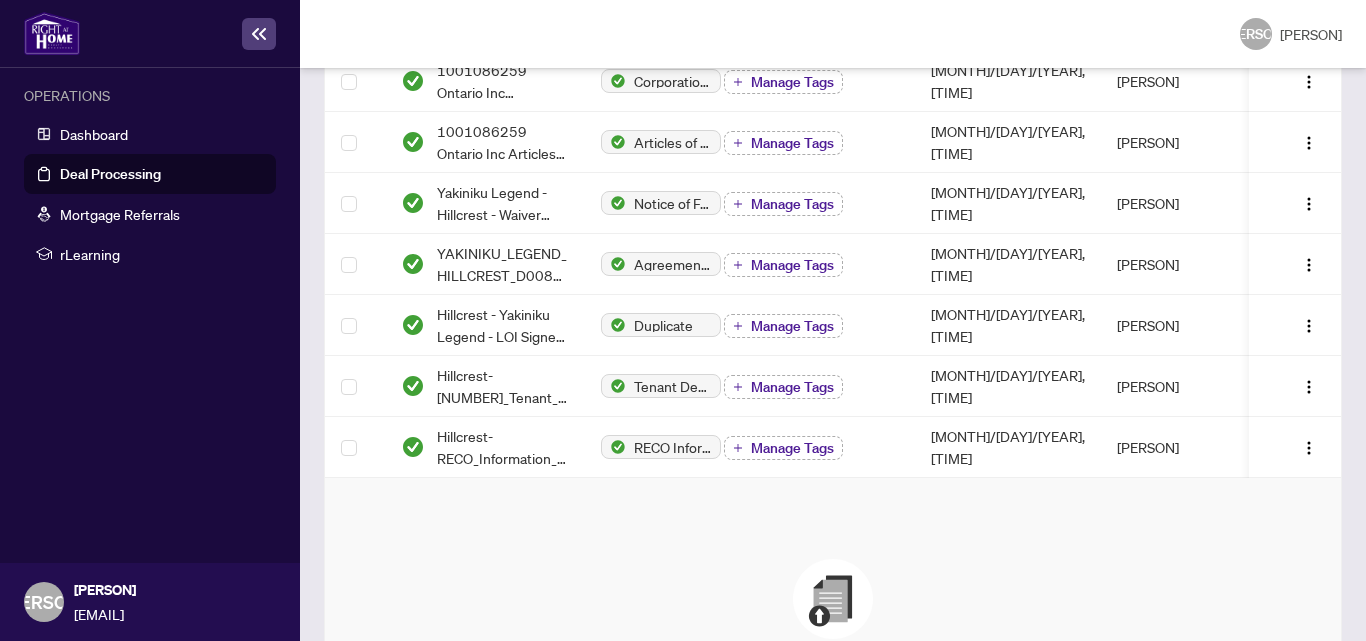 scroll, scrollTop: 686, scrollLeft: 0, axis: vertical 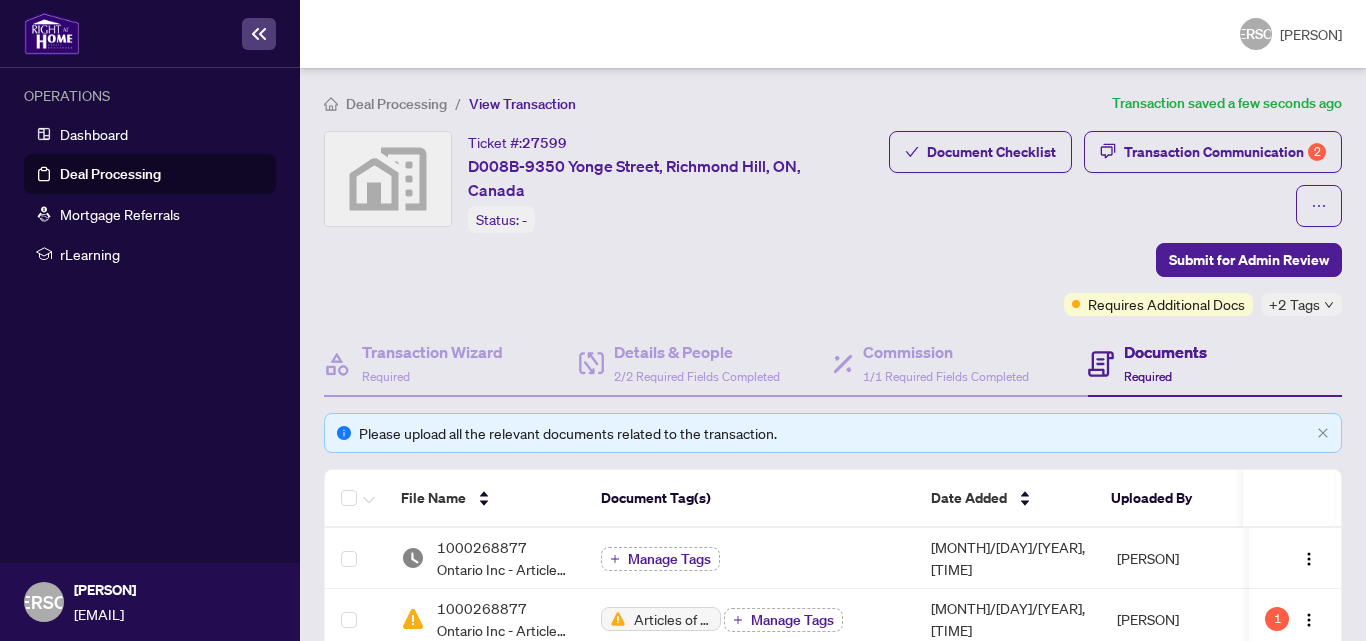 click at bounding box center (1329, 305) 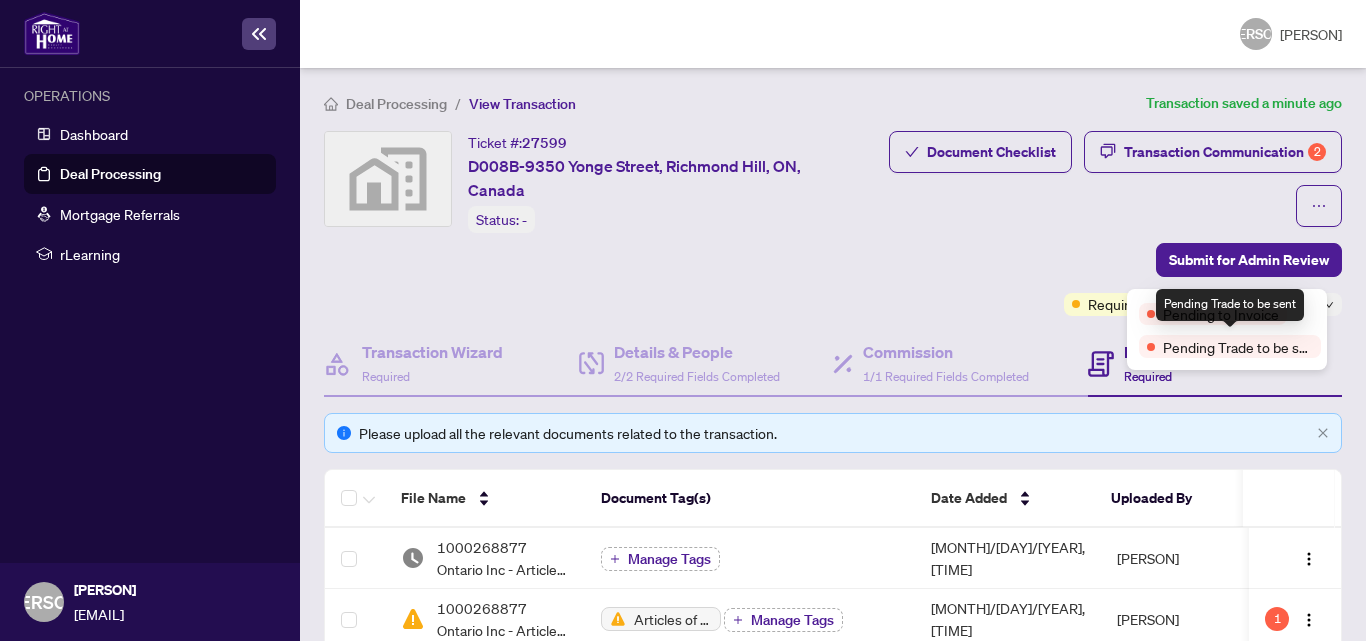 click on "Pending Trade to be sent" at bounding box center (1238, 347) 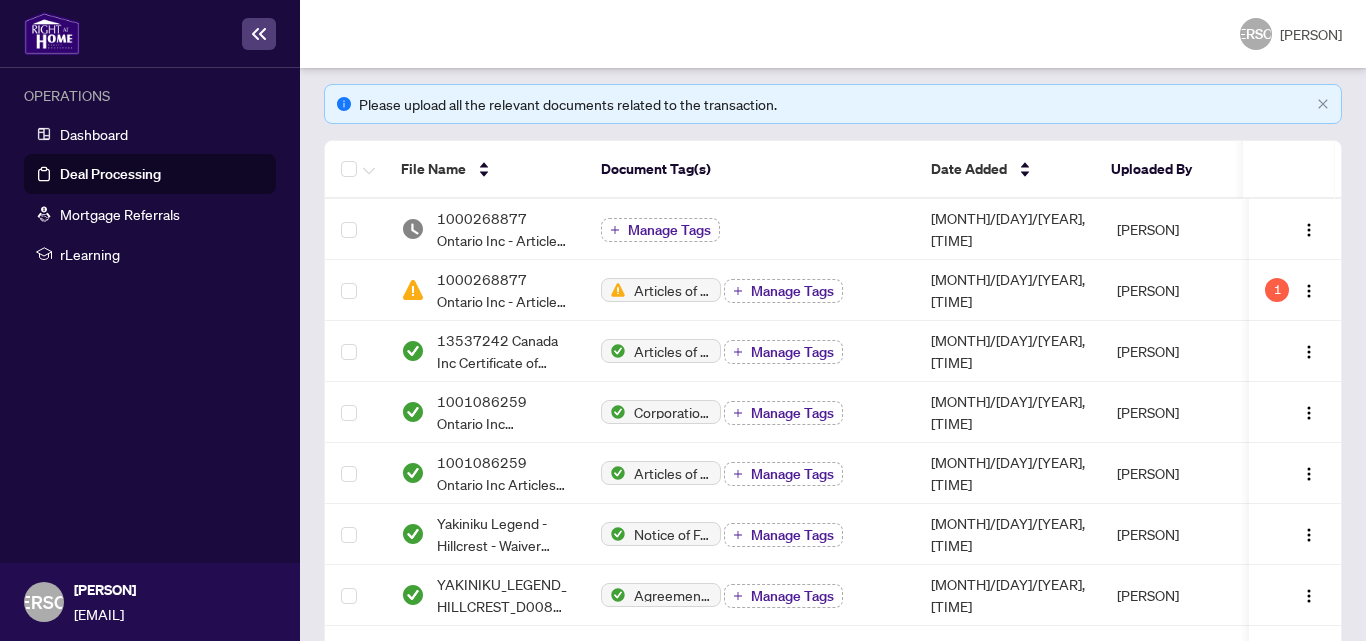 scroll, scrollTop: 346, scrollLeft: 0, axis: vertical 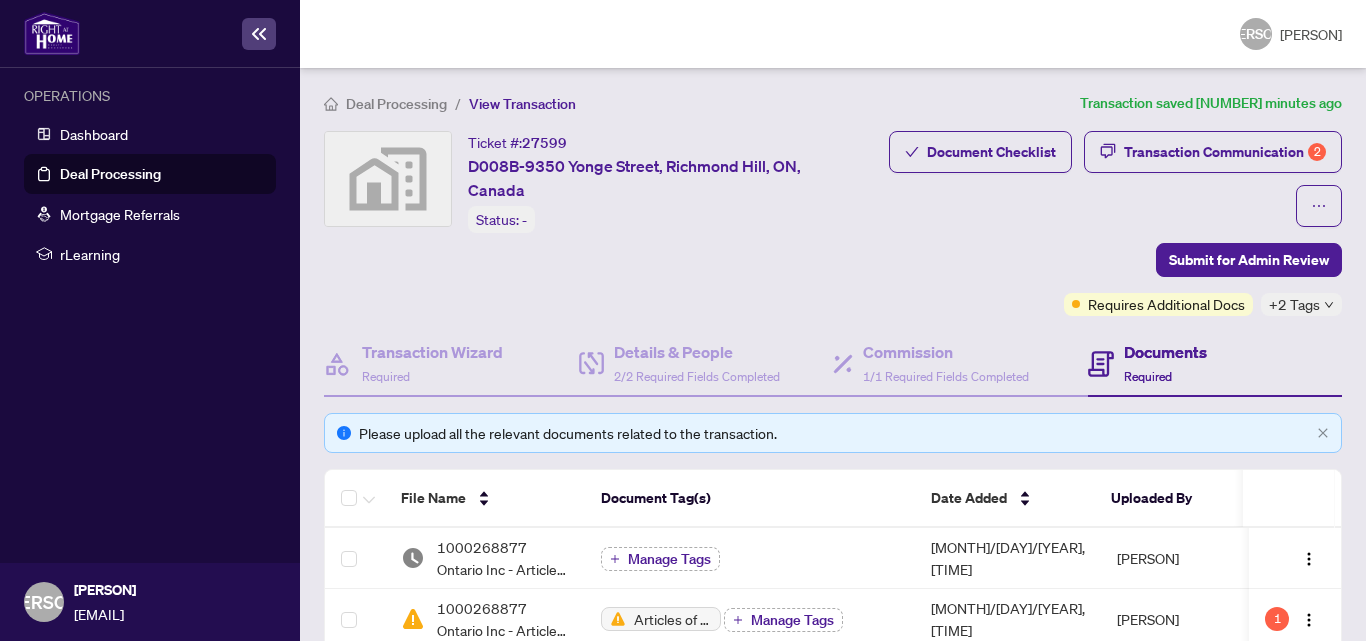 click at bounding box center (1329, 305) 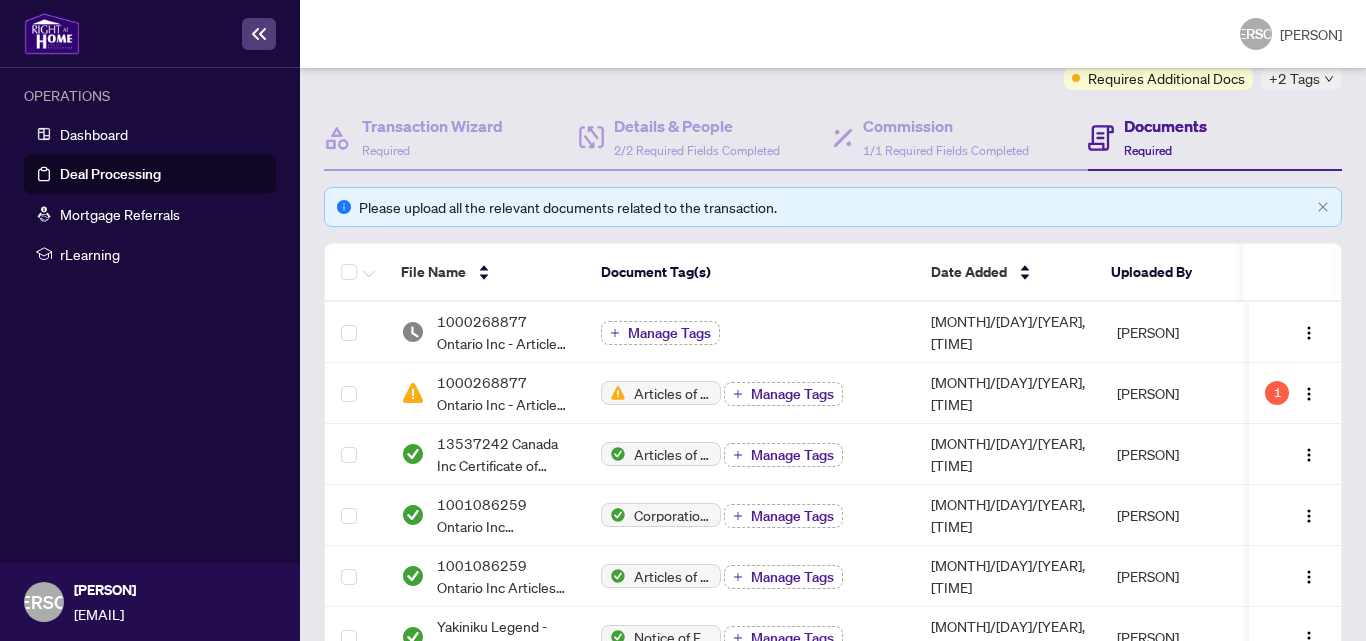 scroll, scrollTop: 253, scrollLeft: 0, axis: vertical 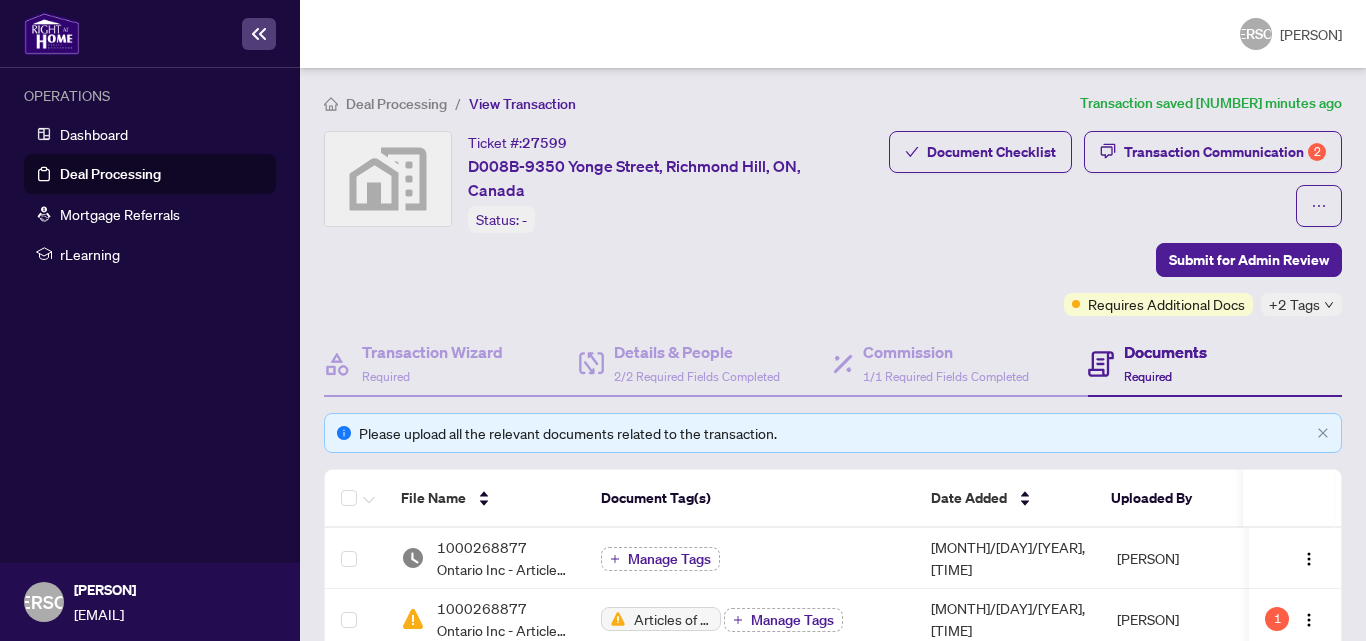click on "Document Checklist Transaction Communication 2 Submit for Admin Review Requires Additional Docs +2 Tags" at bounding box center (1096, 223) 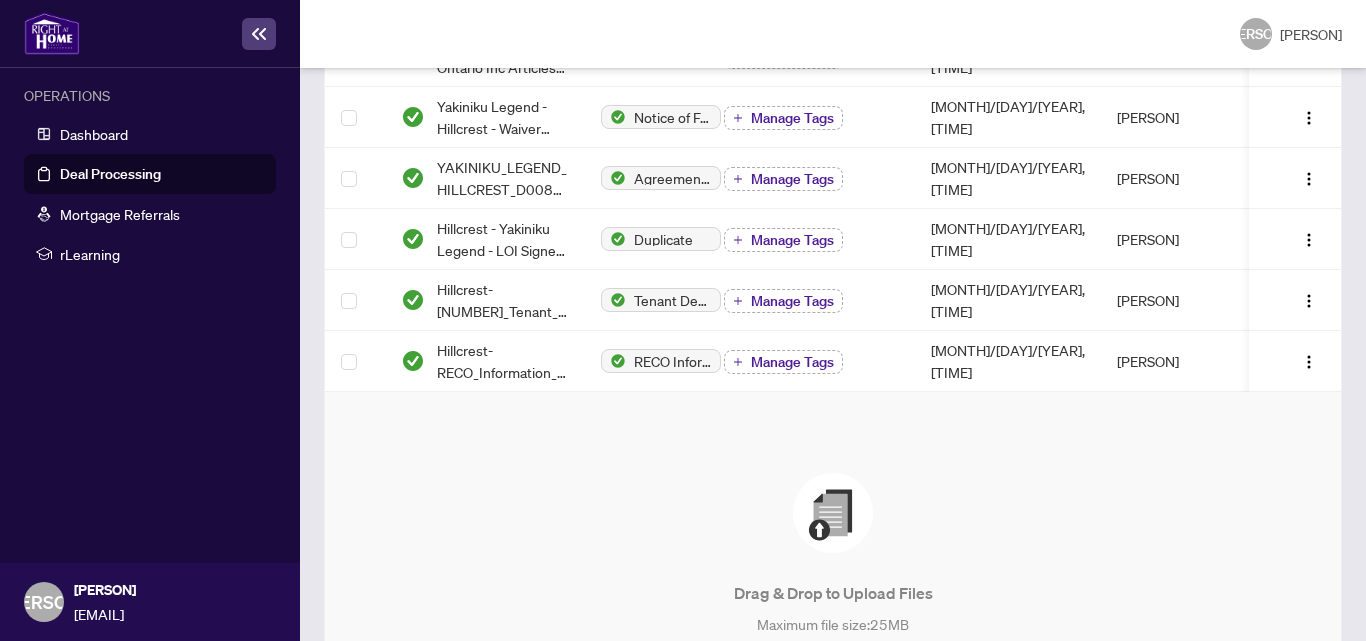 scroll, scrollTop: 812, scrollLeft: 0, axis: vertical 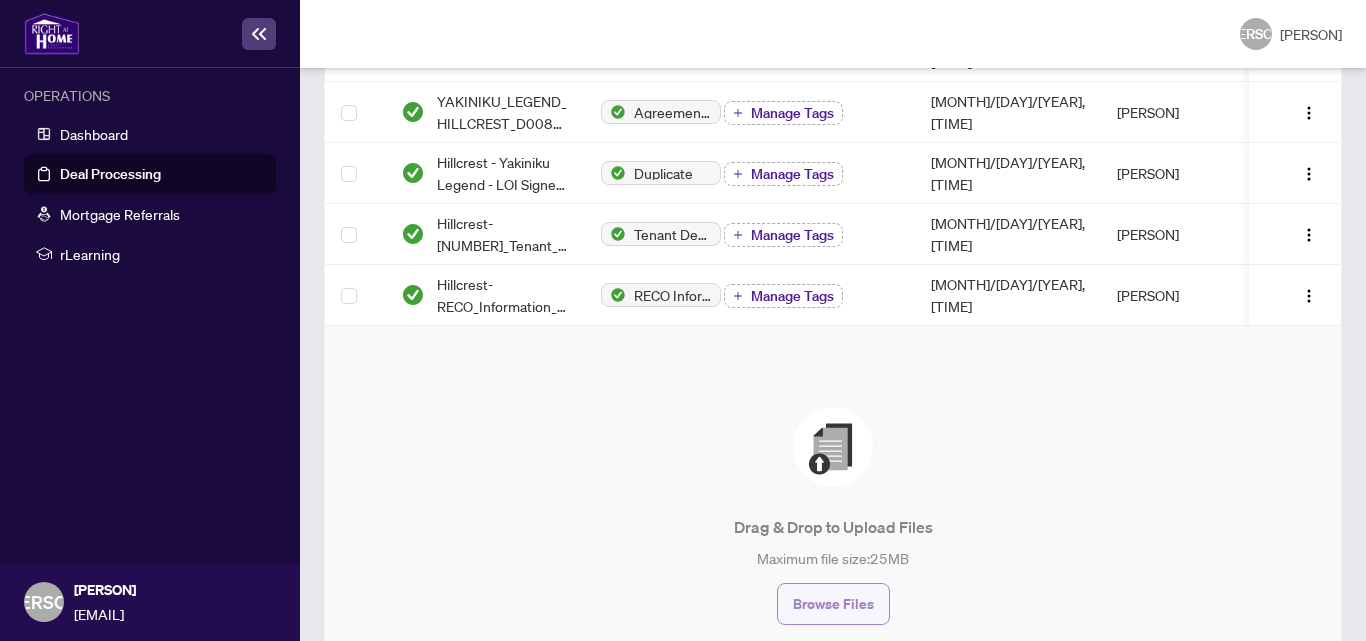 click on "Browse Files" at bounding box center (833, 604) 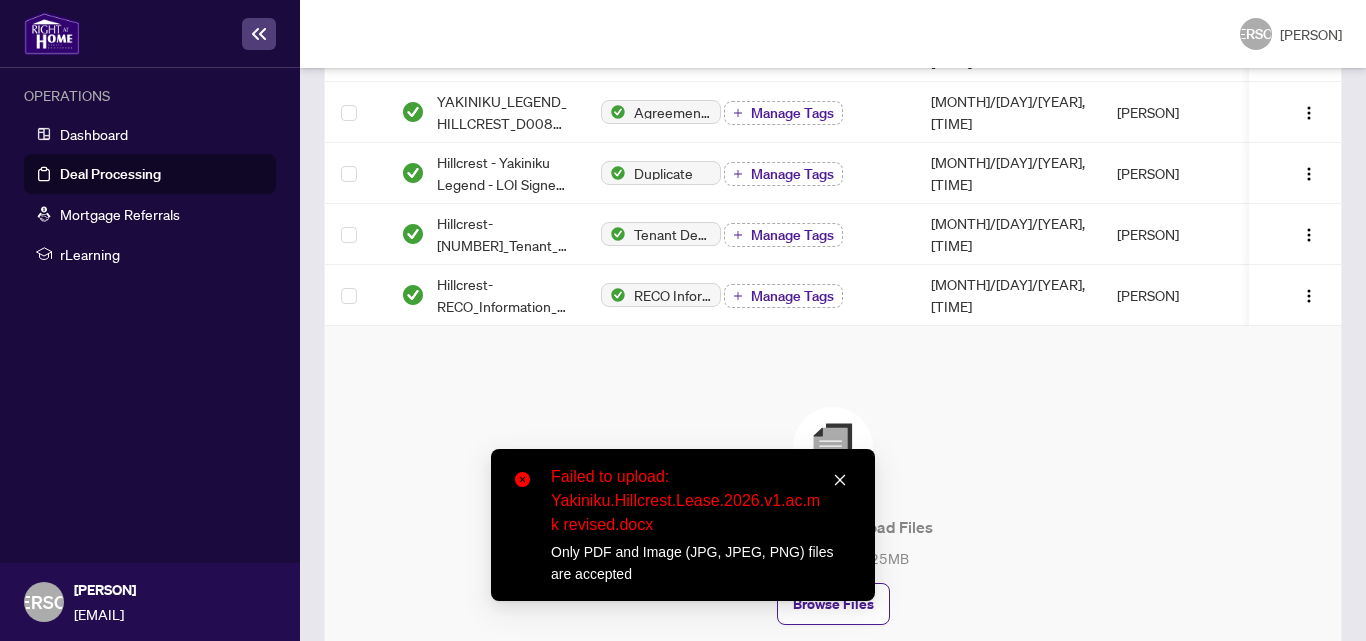 click at bounding box center [840, 480] 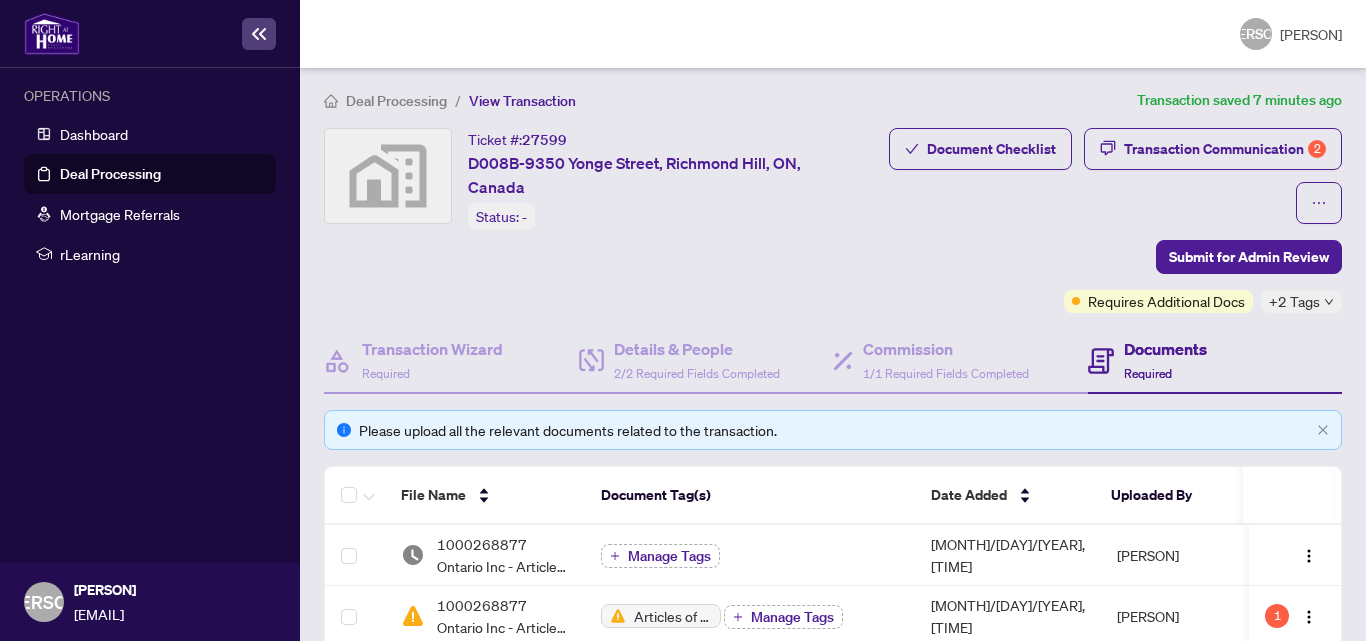 scroll, scrollTop: 0, scrollLeft: 0, axis: both 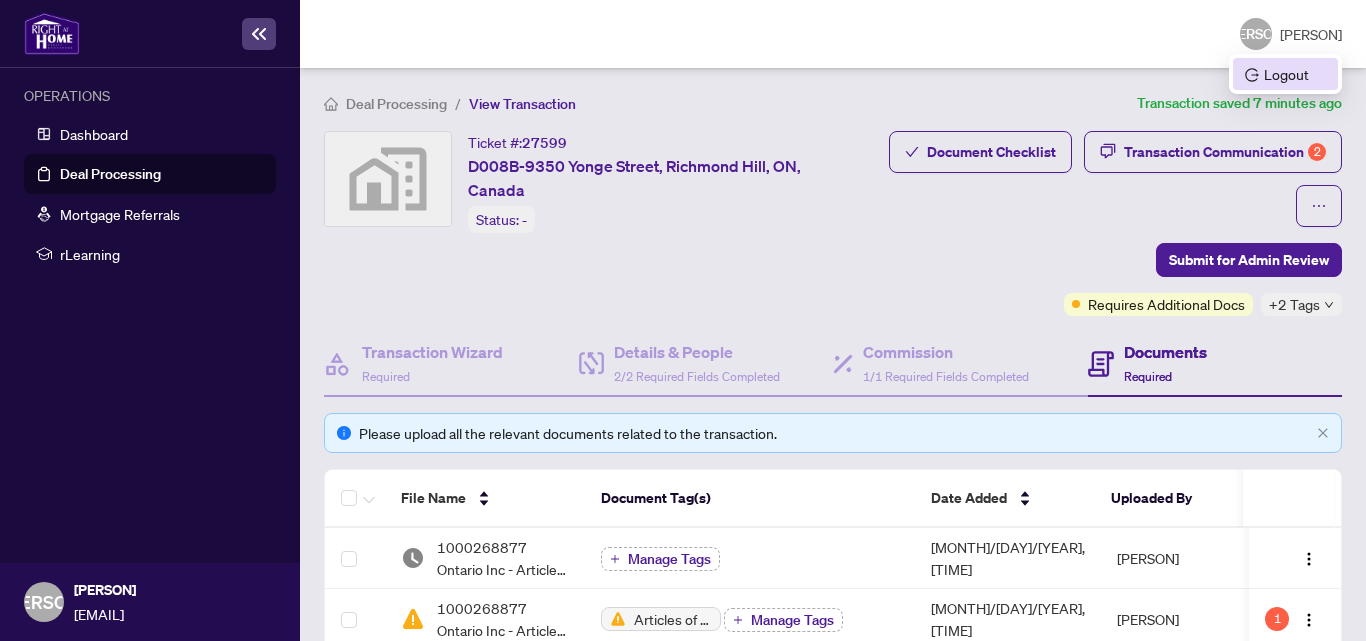 click on "Logout" at bounding box center (1285, 74) 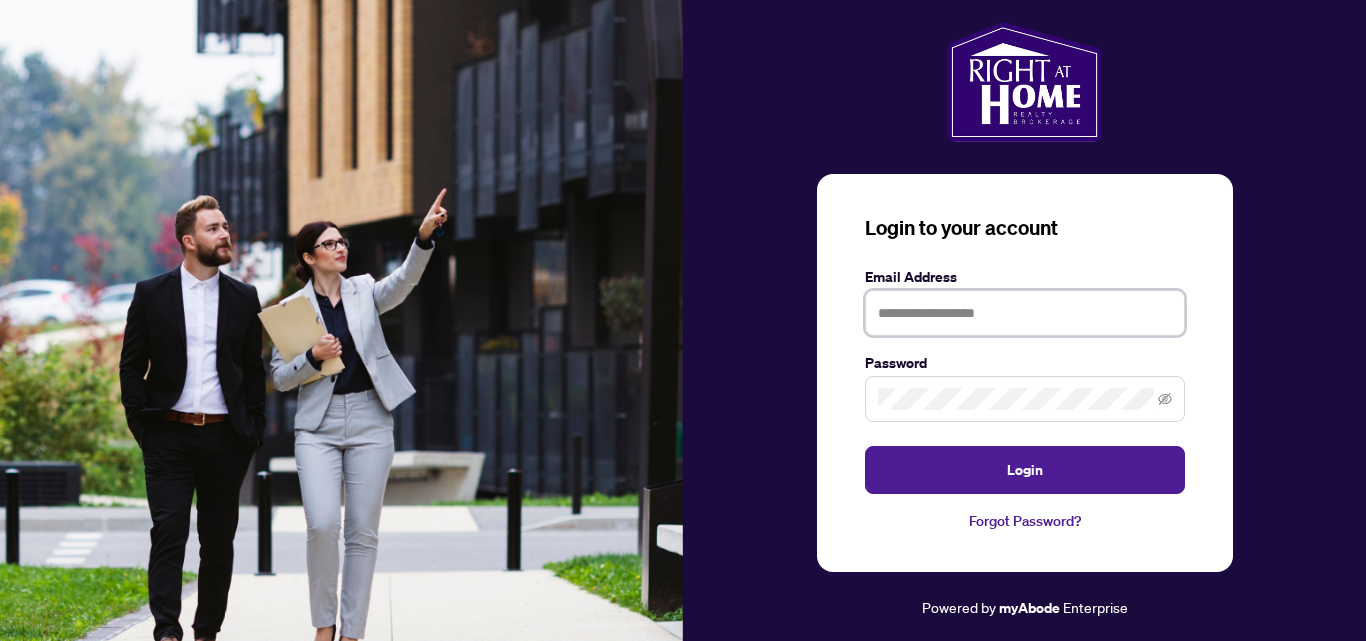 type on "**********" 